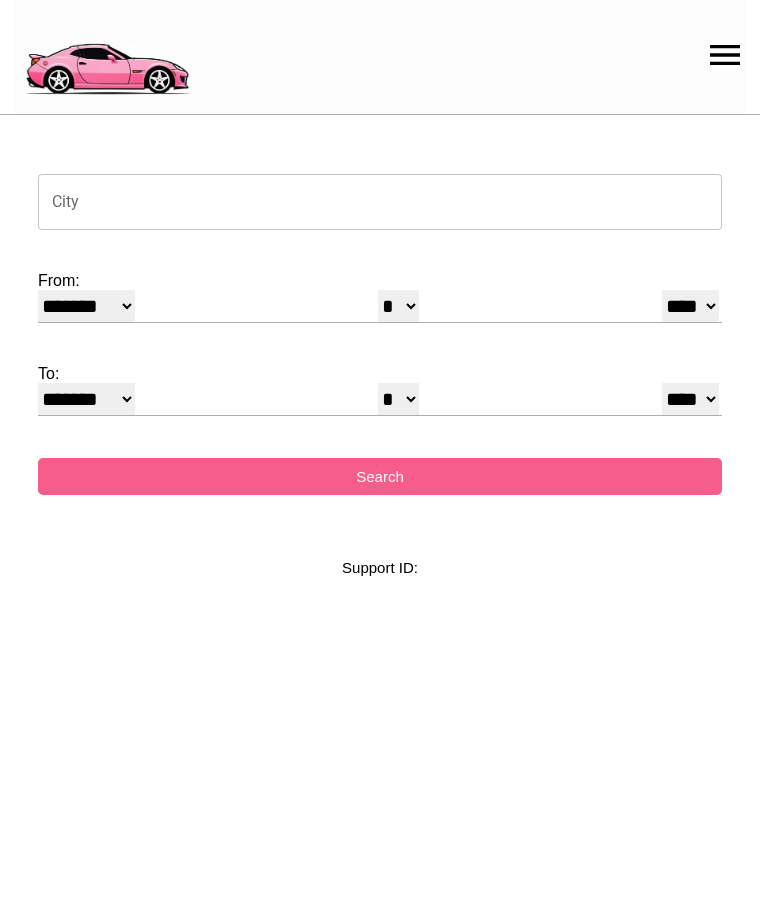 select on "*" 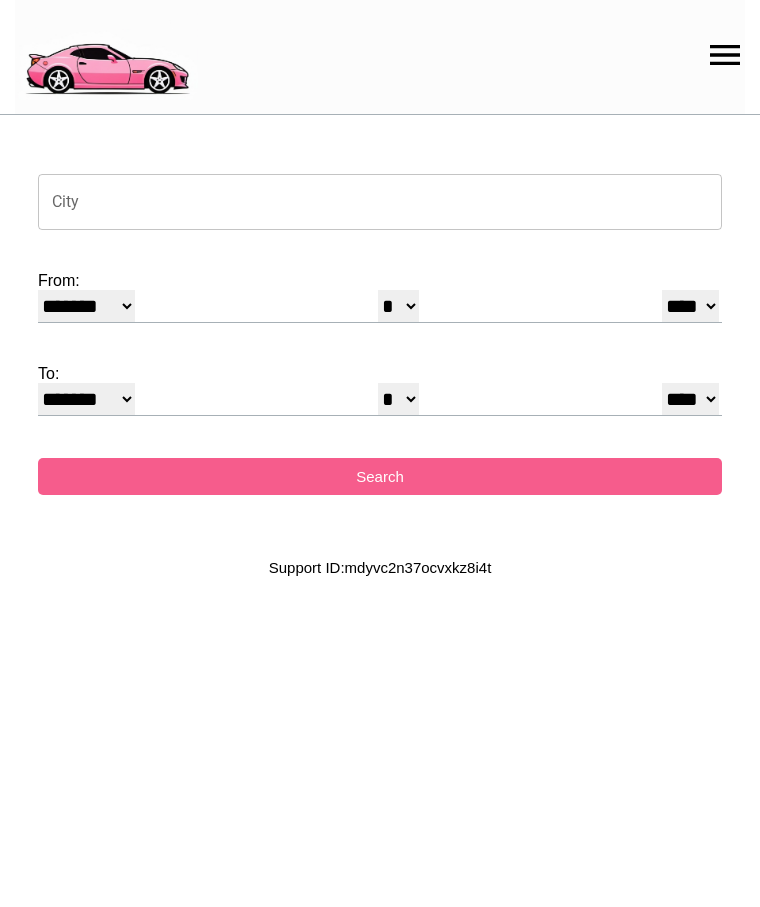 scroll, scrollTop: 0, scrollLeft: 0, axis: both 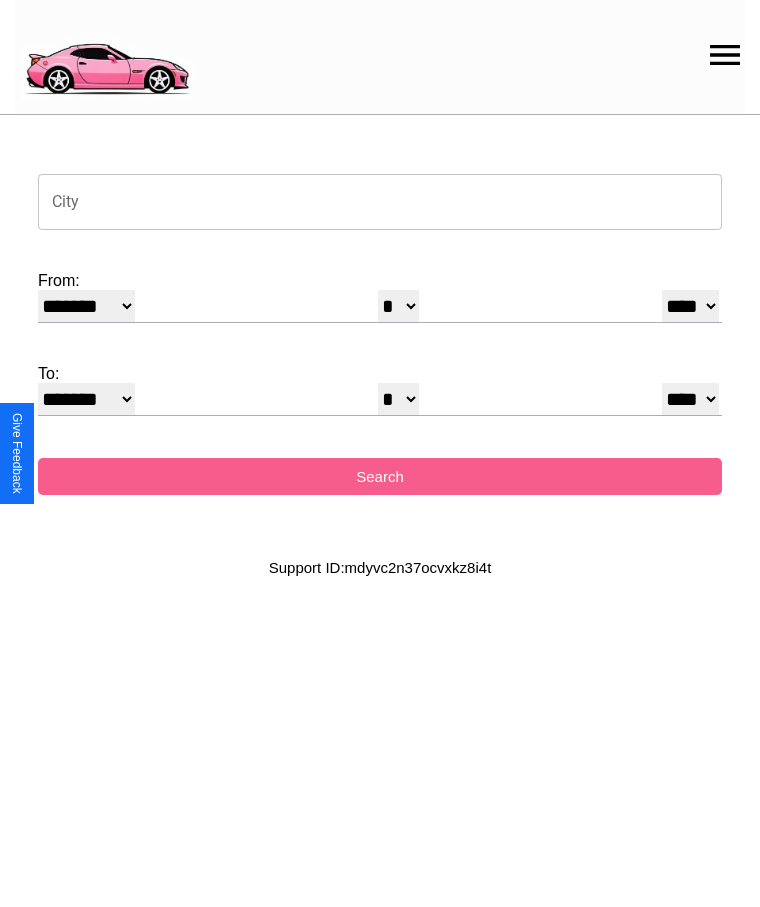 click 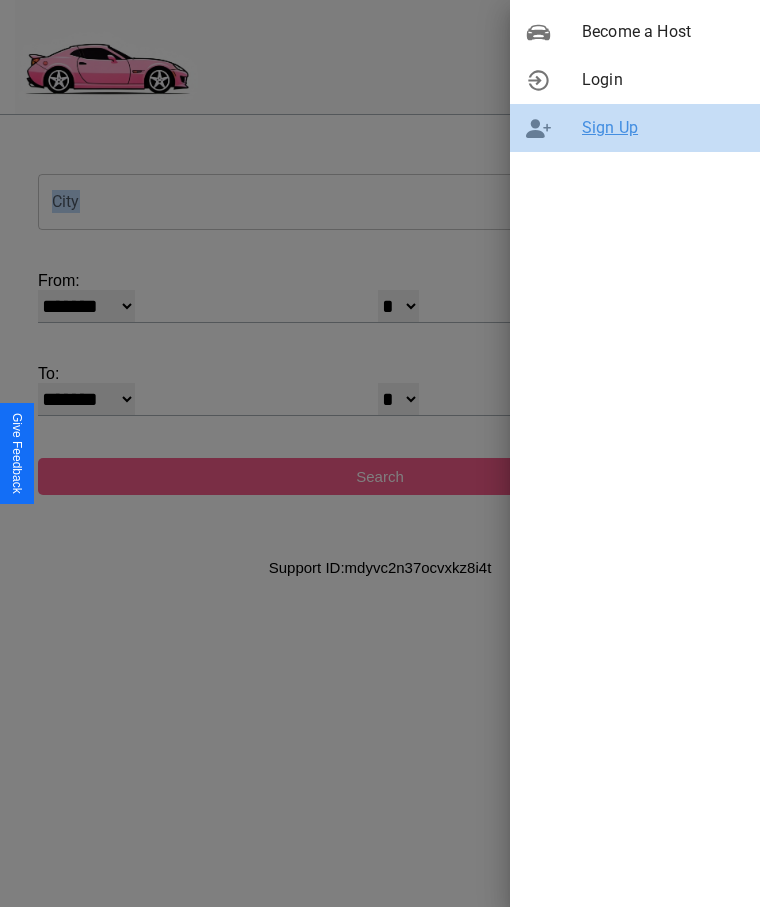 click on "Sign Up" at bounding box center [663, 128] 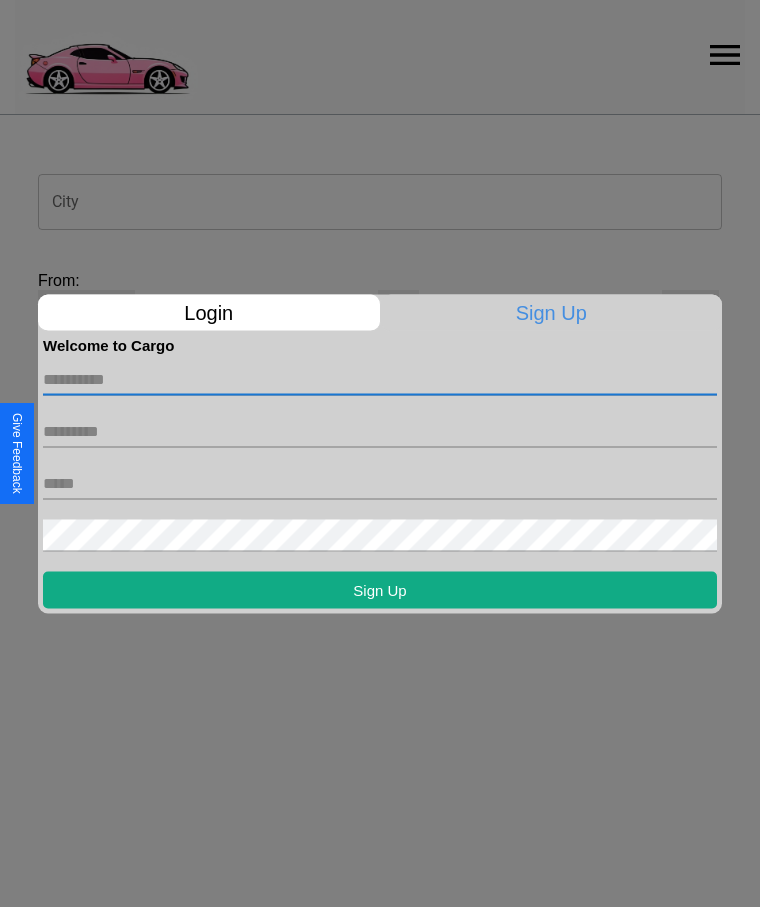click at bounding box center [380, 379] 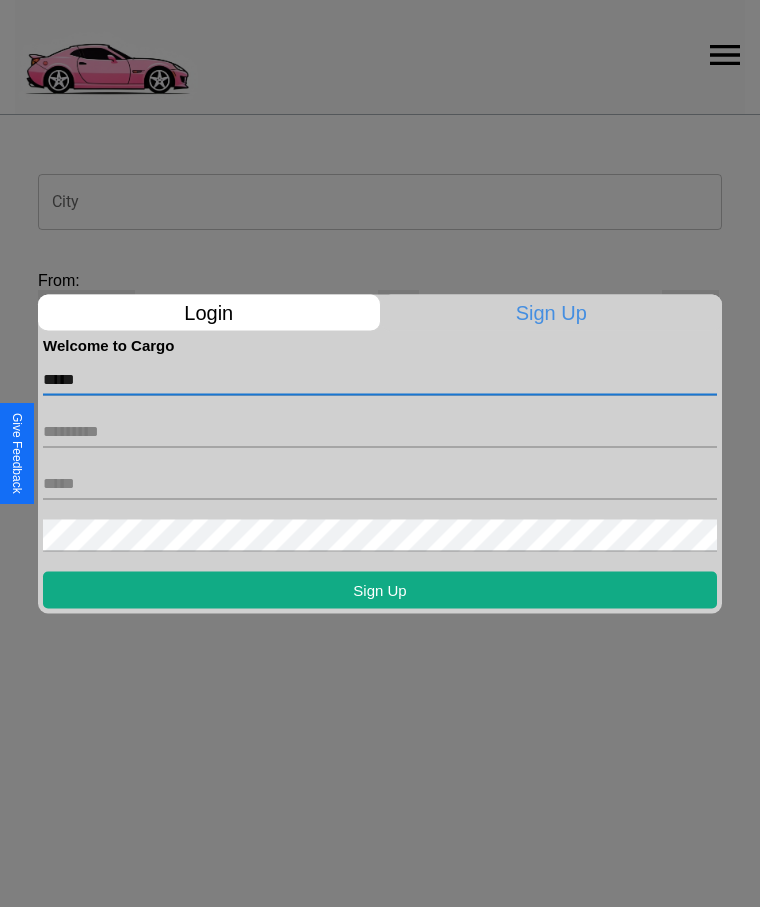 type on "*****" 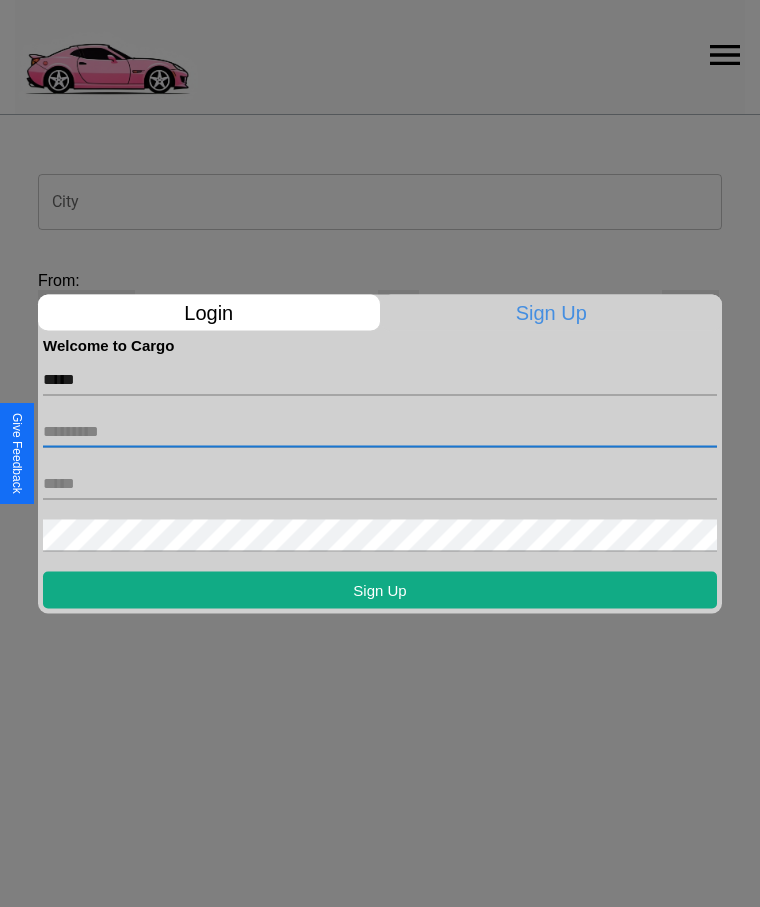 click at bounding box center [380, 431] 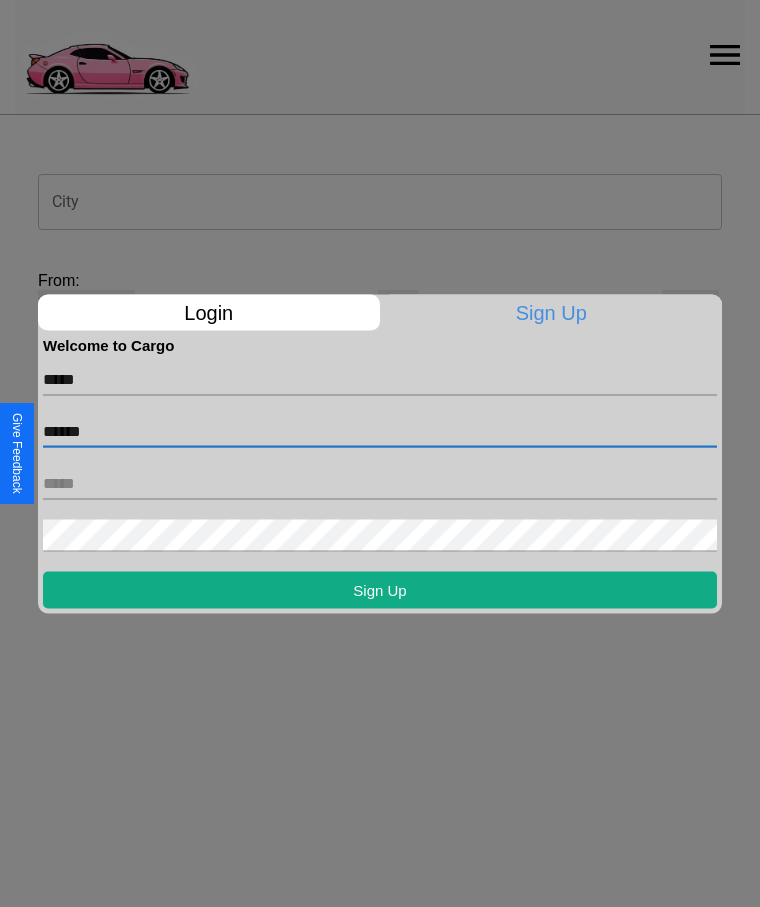 type on "******" 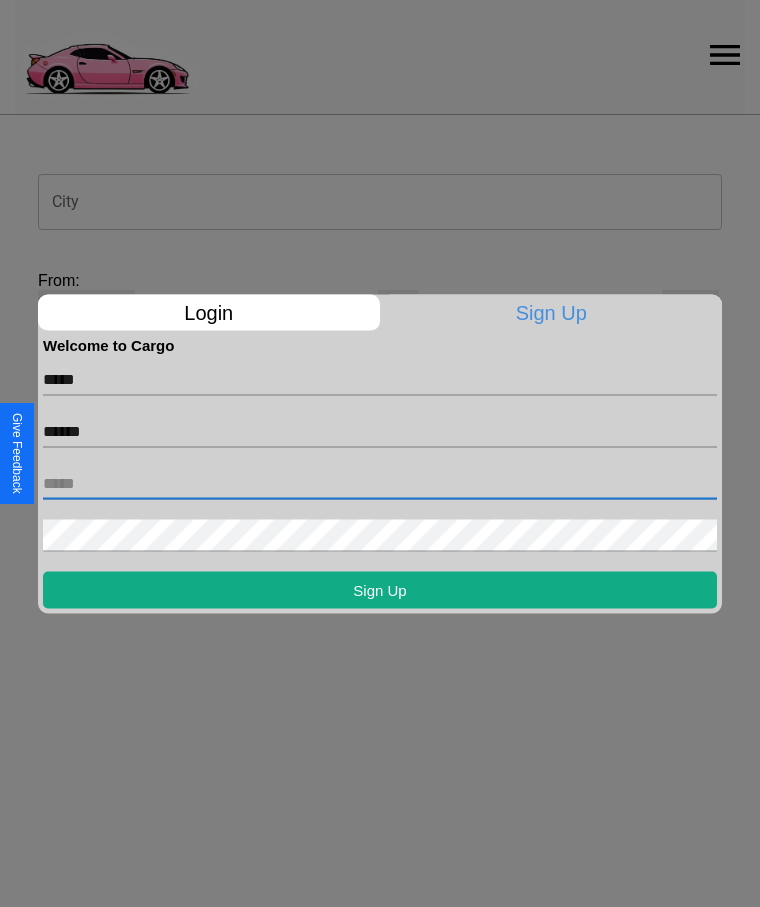 click at bounding box center (380, 483) 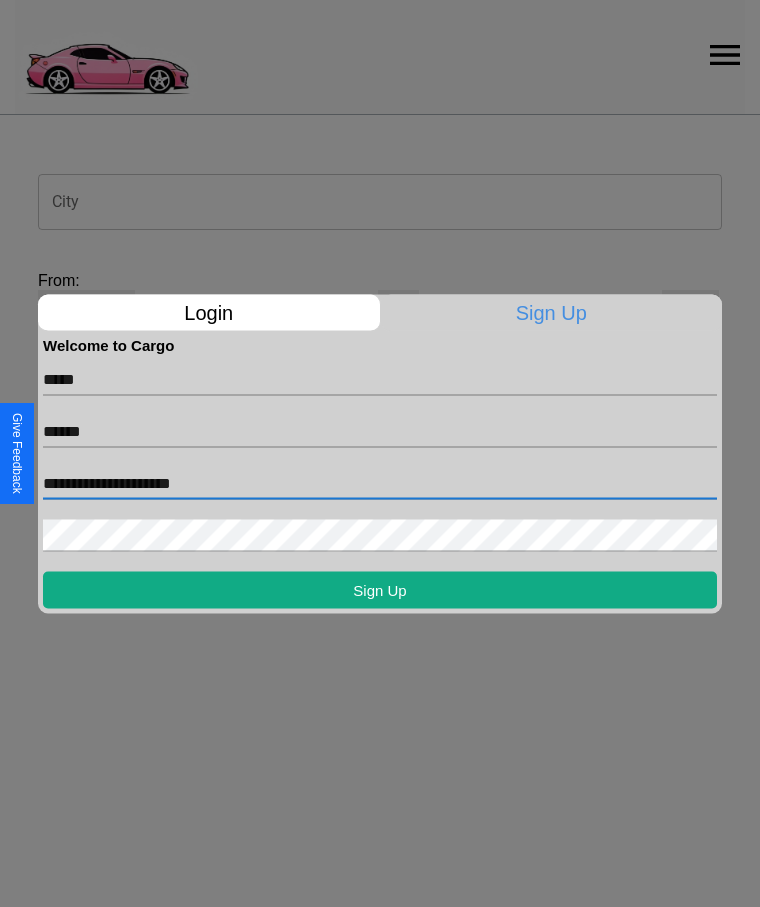 type on "**********" 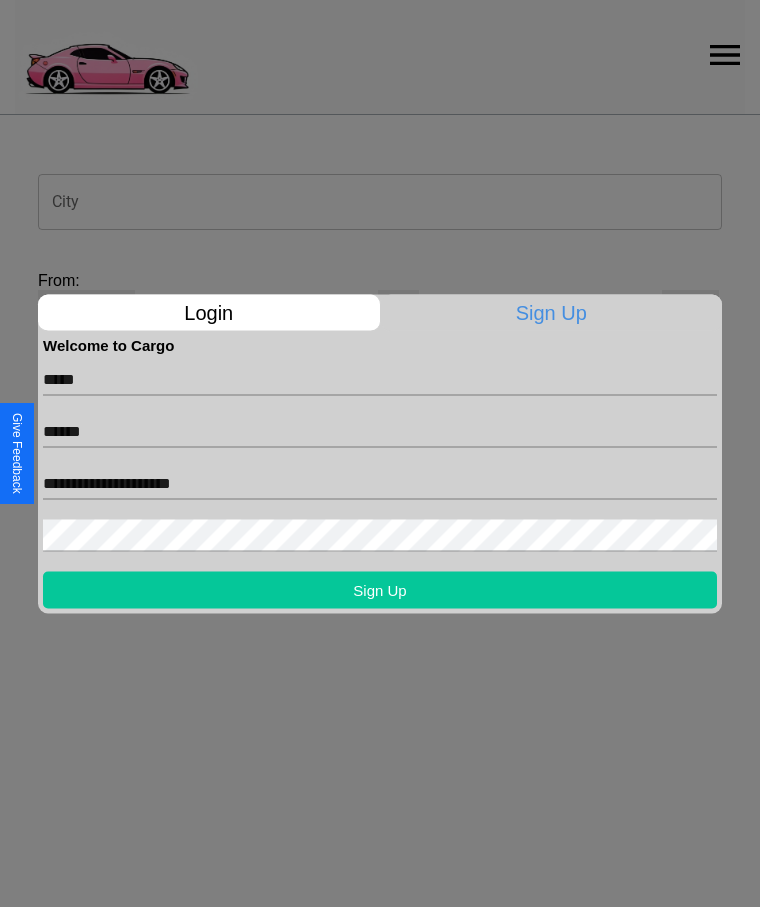 click on "Sign Up" at bounding box center [380, 589] 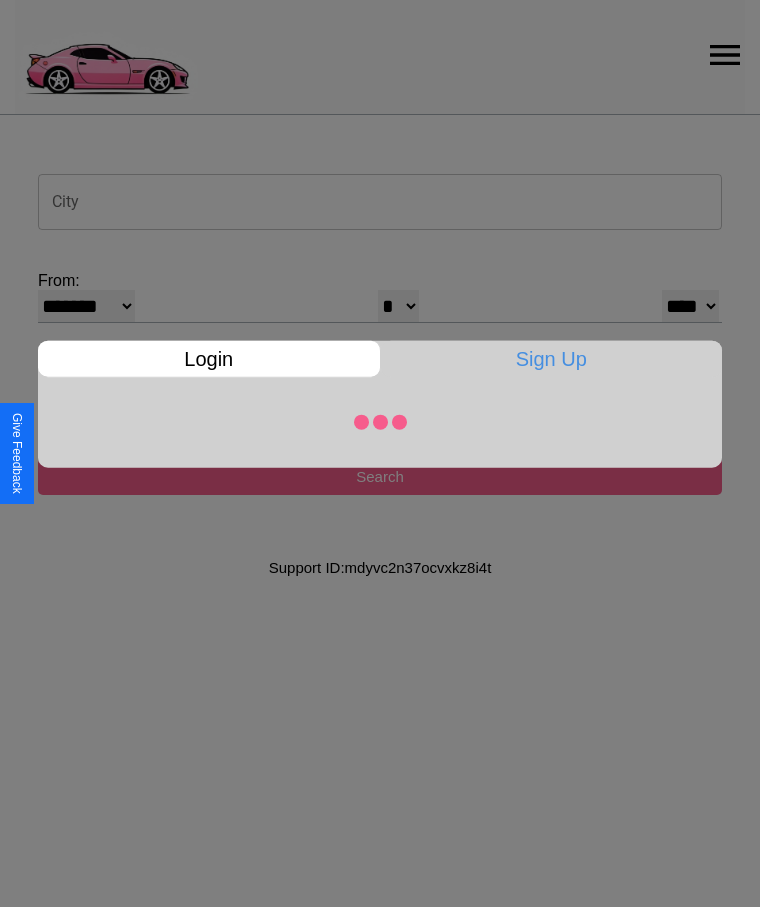 select on "*" 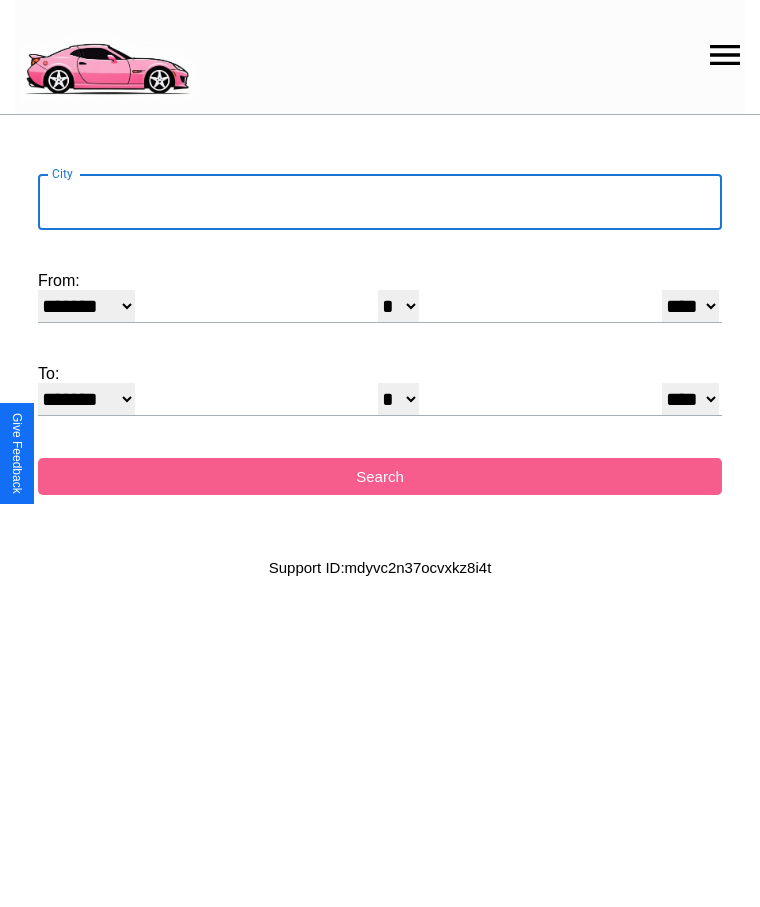 click on "City" at bounding box center [380, 202] 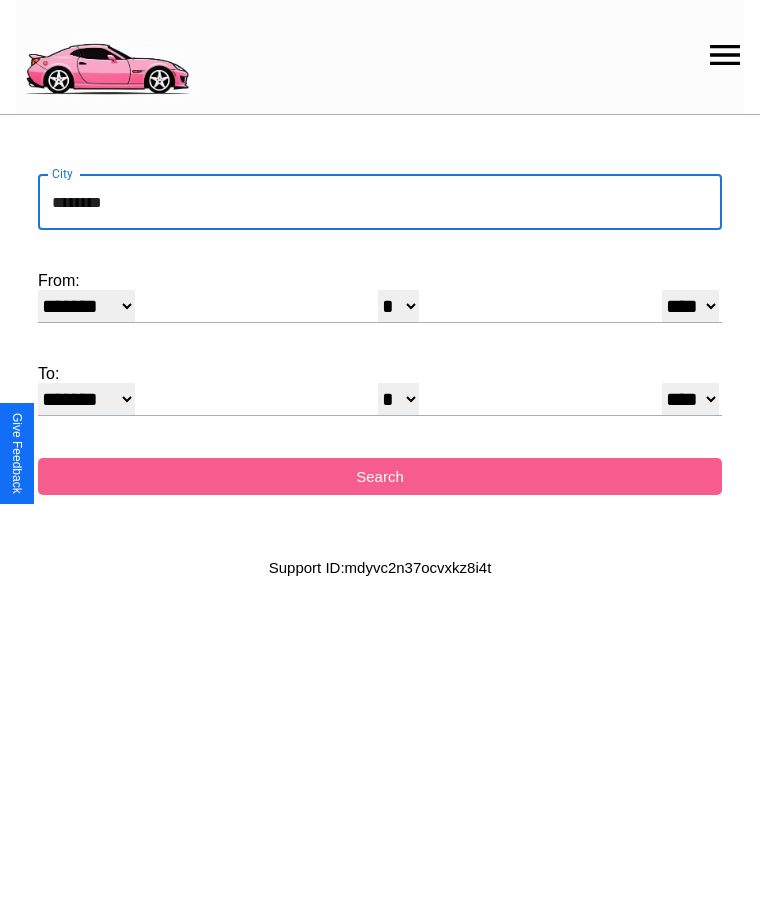type on "********" 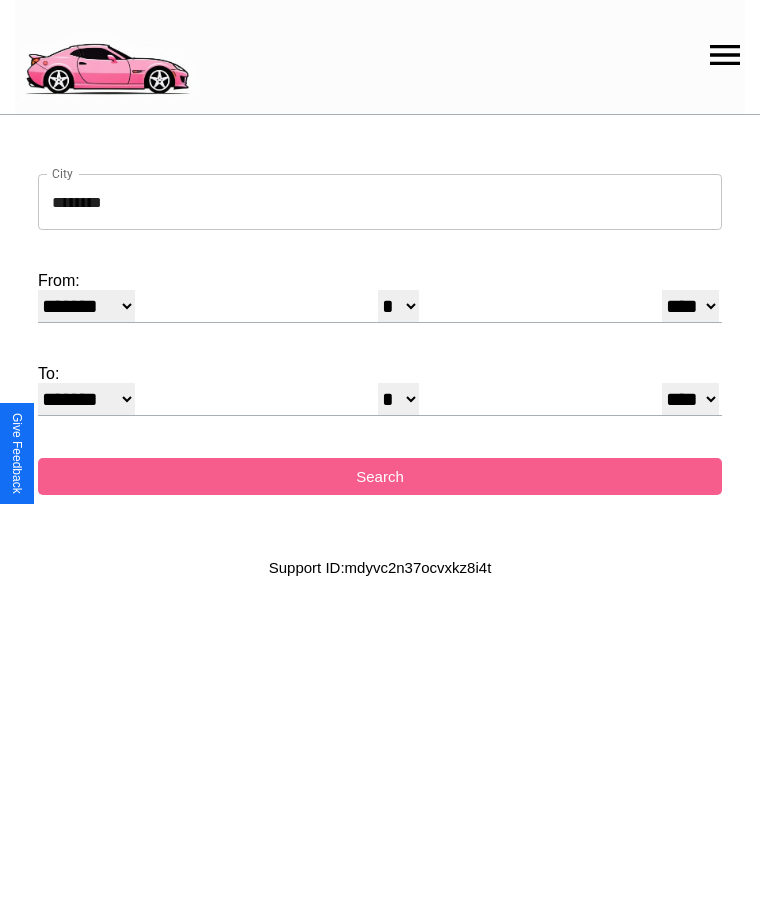 click on "******* ******** ***** ***** *** **** **** ****** ********* ******* ******** ********" at bounding box center (86, 306) 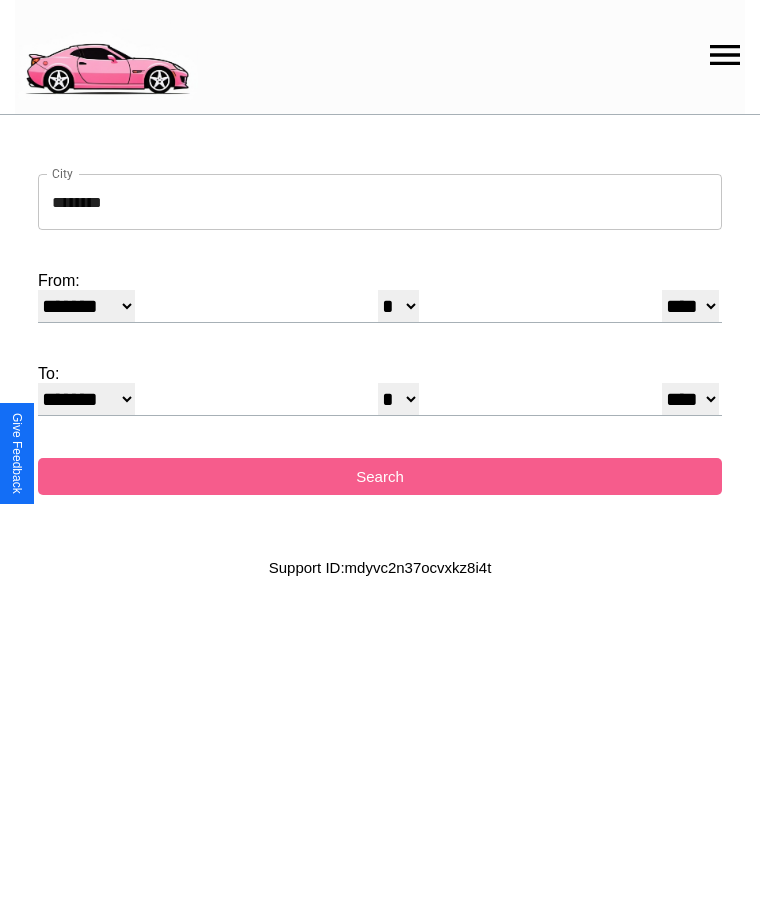 select on "*" 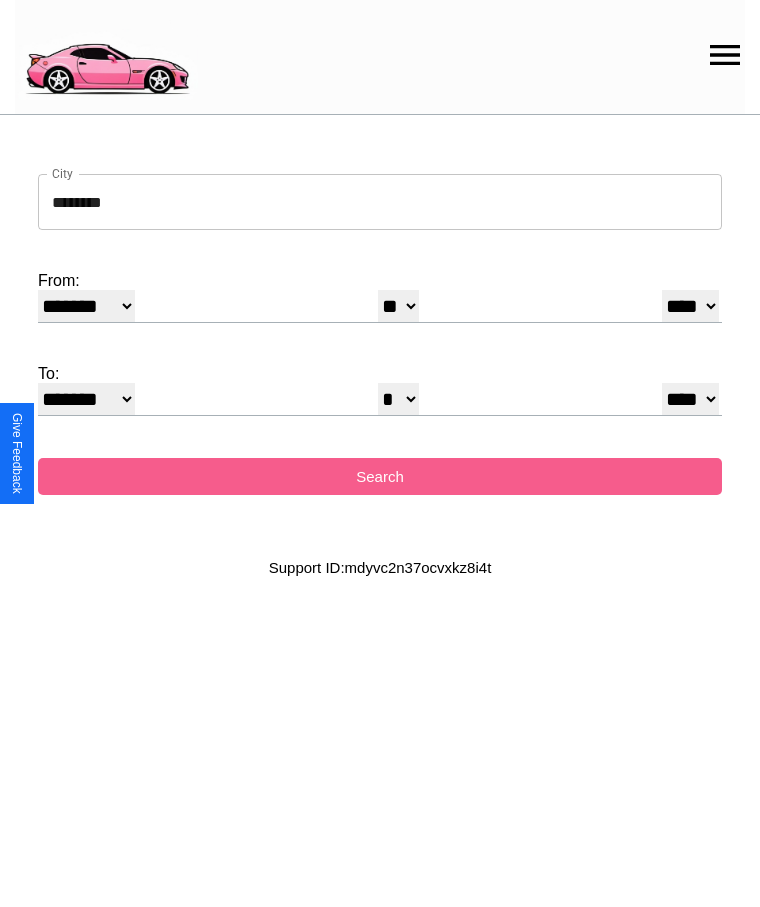 click on "**** **** **** **** **** **** **** **** **** ****" at bounding box center (690, 306) 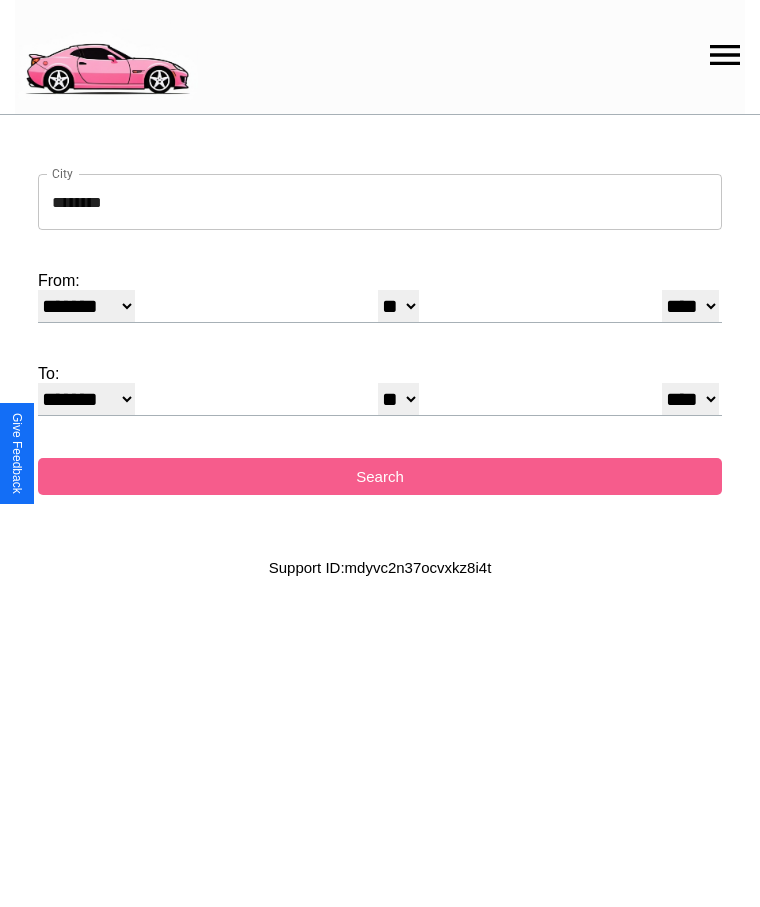 click on "* * * * * * * * * ** ** ** ** ** ** ** ** ** ** ** ** ** ** ** ** ** ** ** ** **" at bounding box center (398, 399) 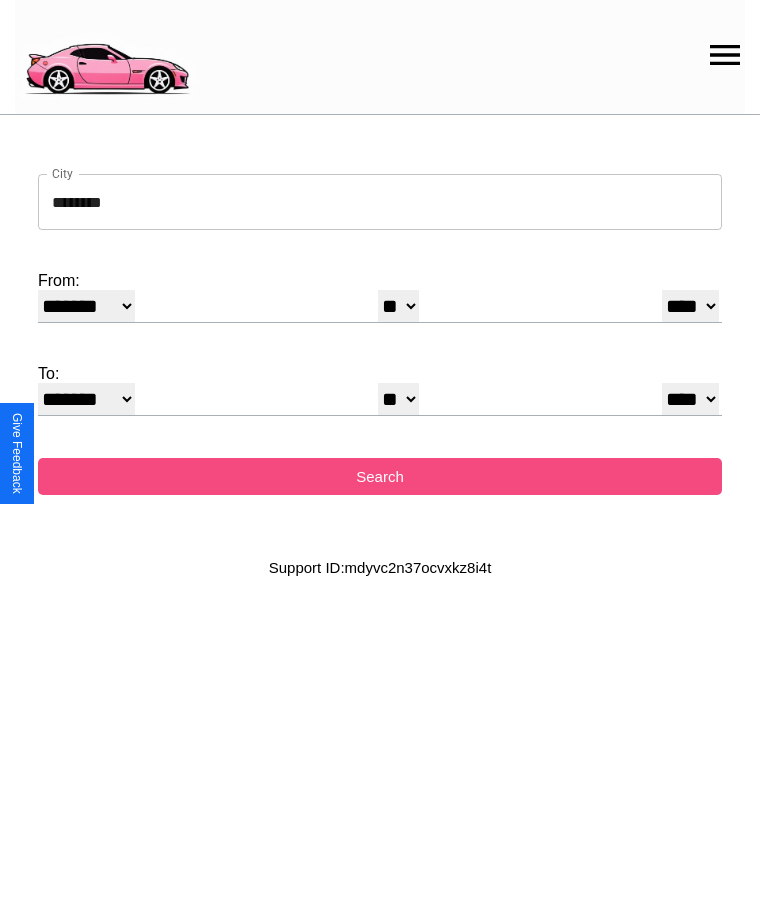 click on "Search" at bounding box center (380, 476) 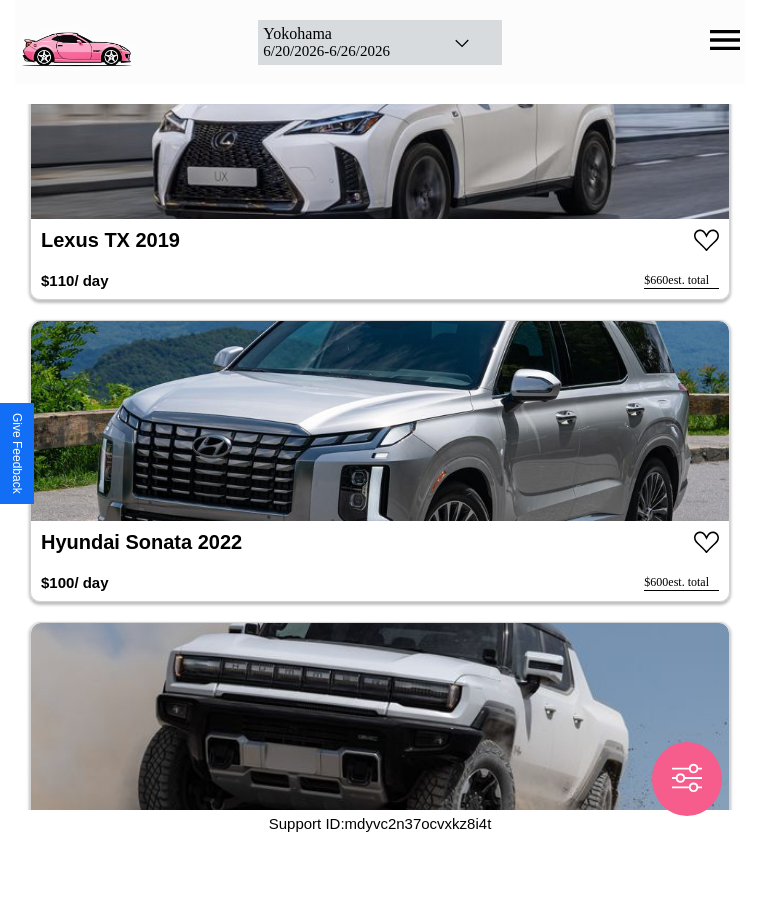 scroll, scrollTop: 3744, scrollLeft: 0, axis: vertical 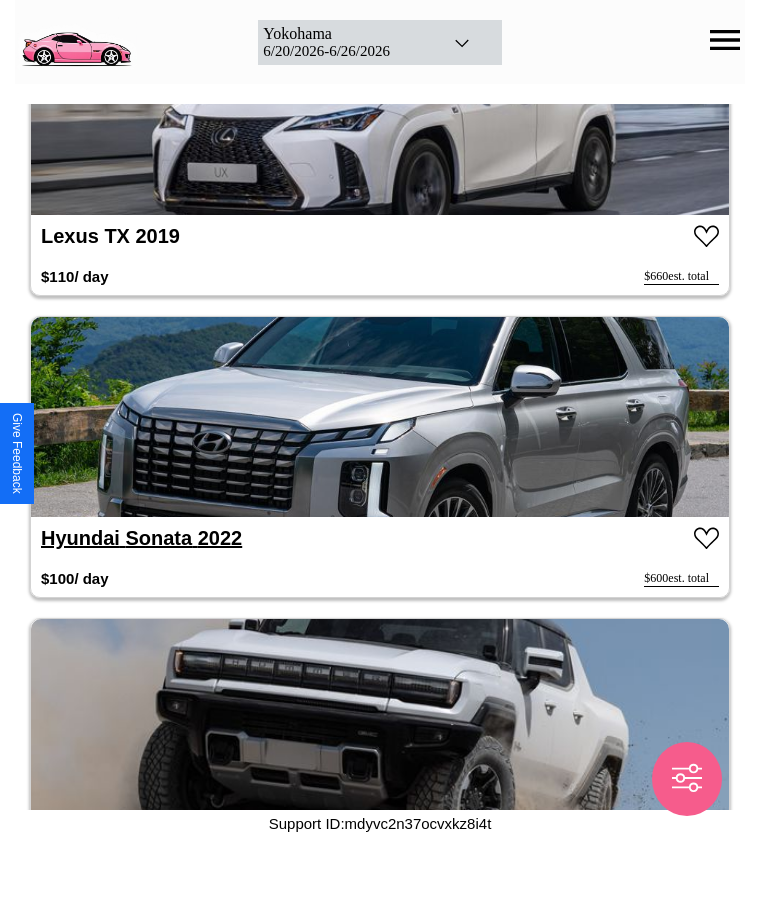 click on "Hyundai   Sonata   2022" at bounding box center (141, 538) 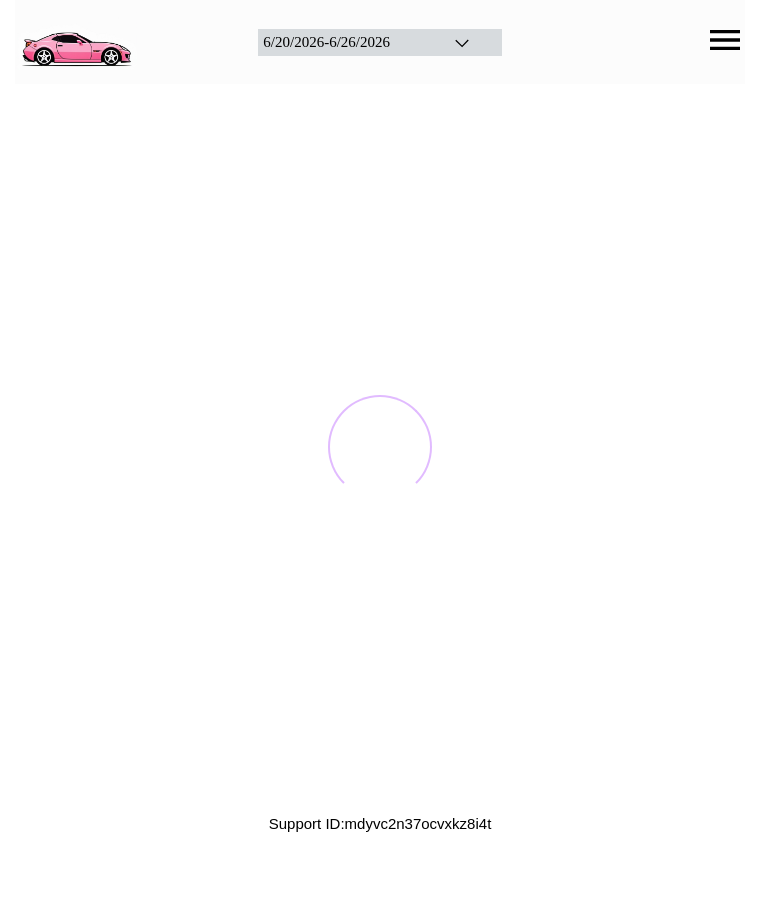 scroll, scrollTop: 0, scrollLeft: 0, axis: both 